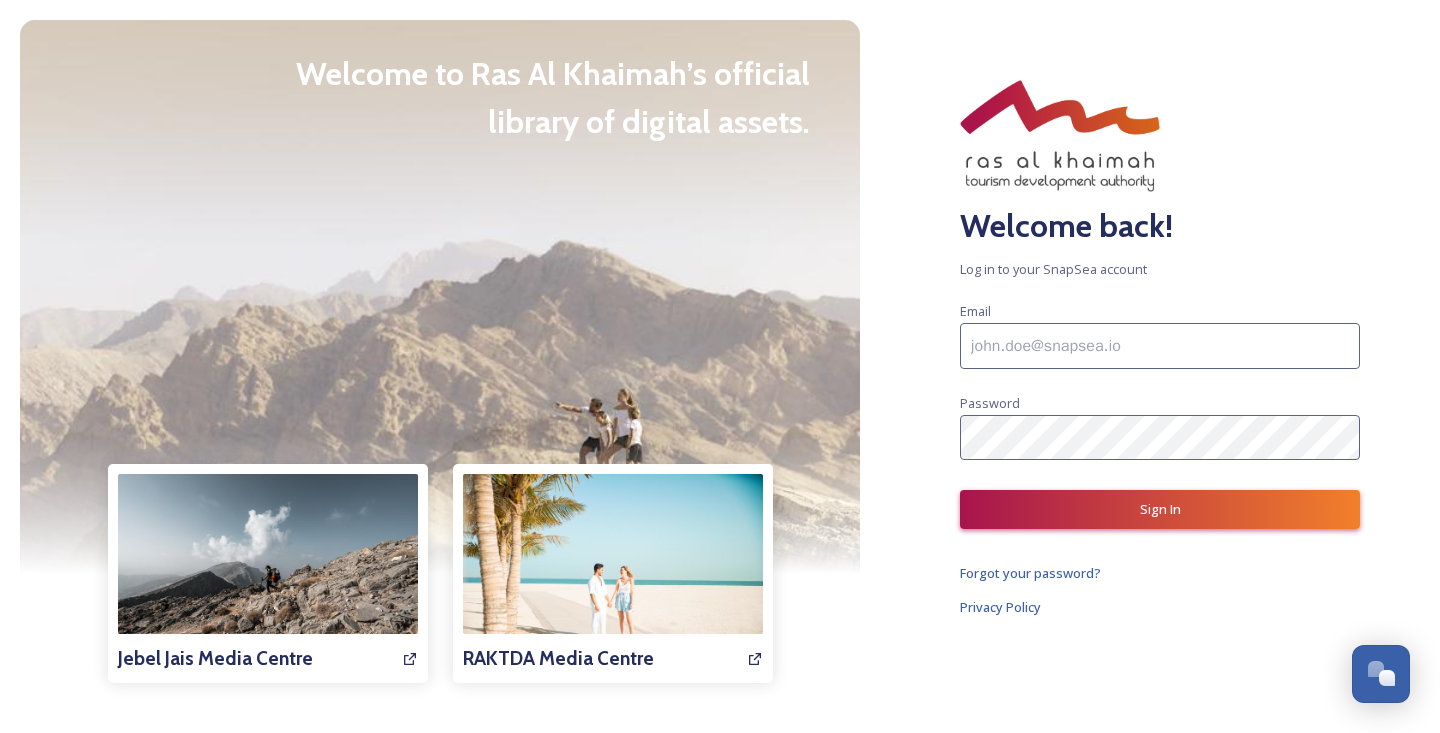 scroll, scrollTop: 0, scrollLeft: 0, axis: both 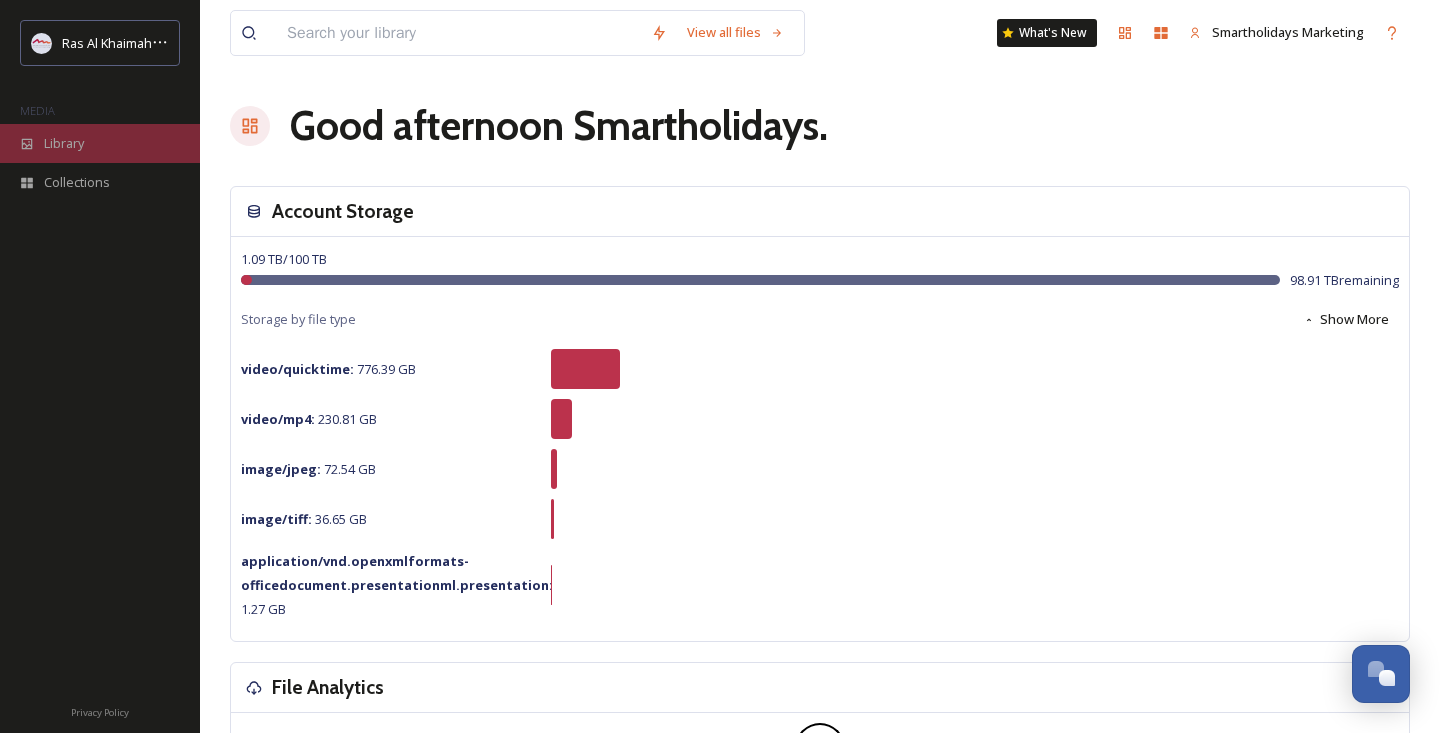 click on "Library" at bounding box center (100, 143) 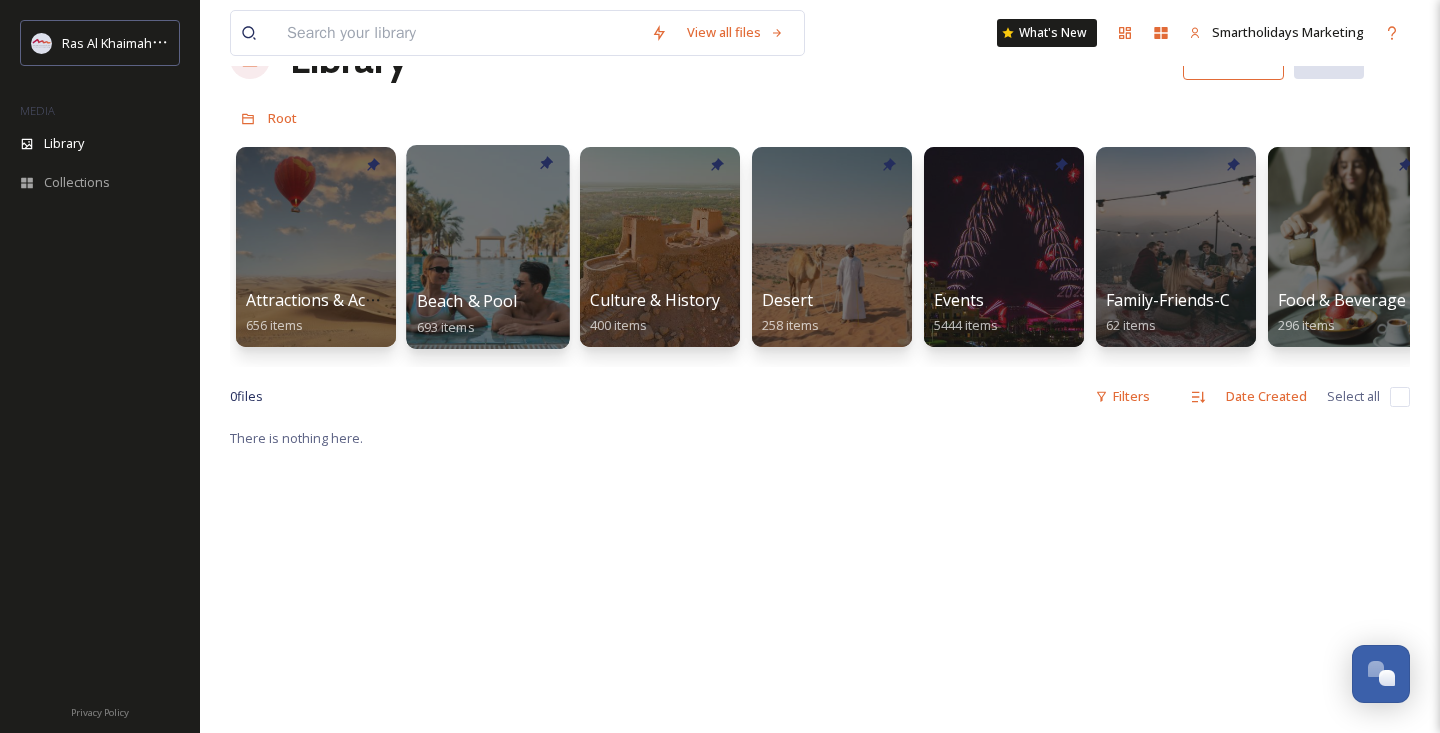 scroll, scrollTop: 44, scrollLeft: 0, axis: vertical 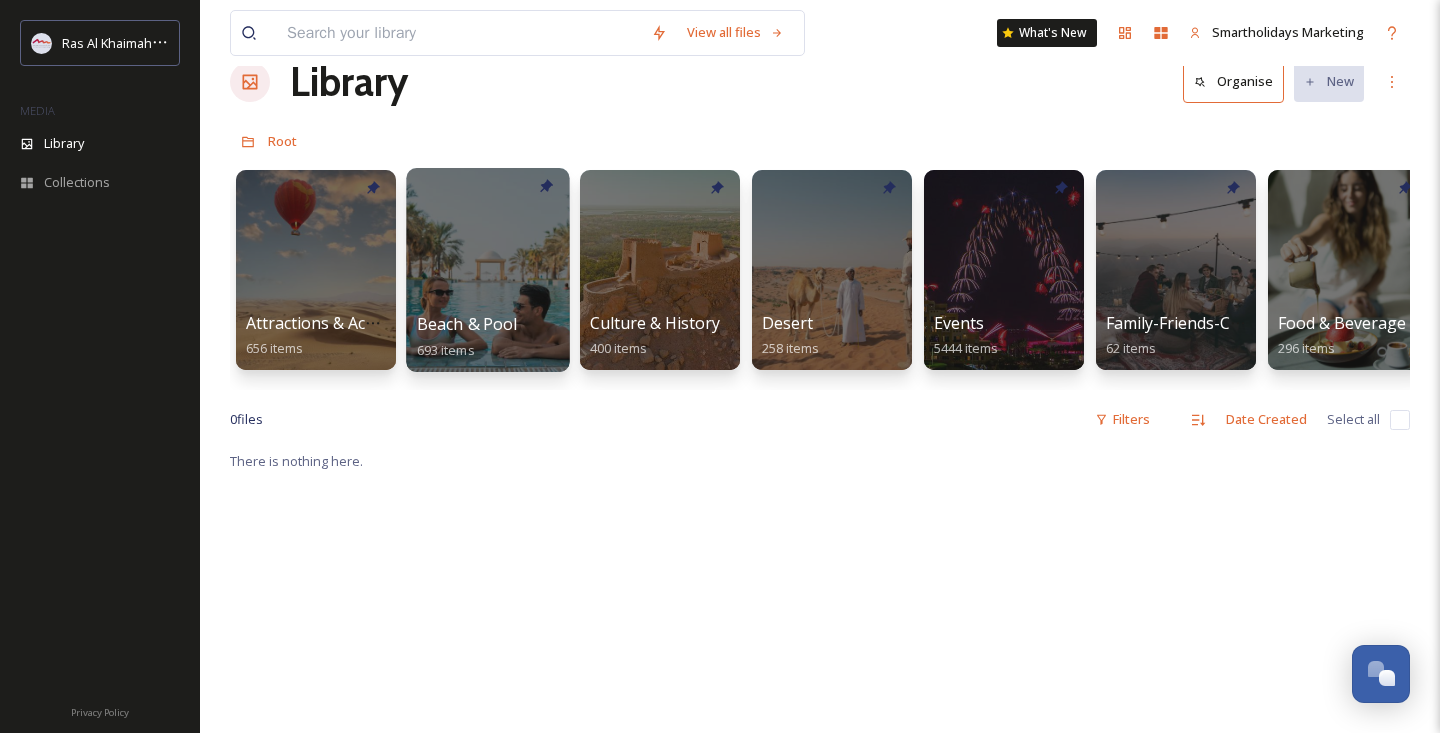click at bounding box center [487, 270] 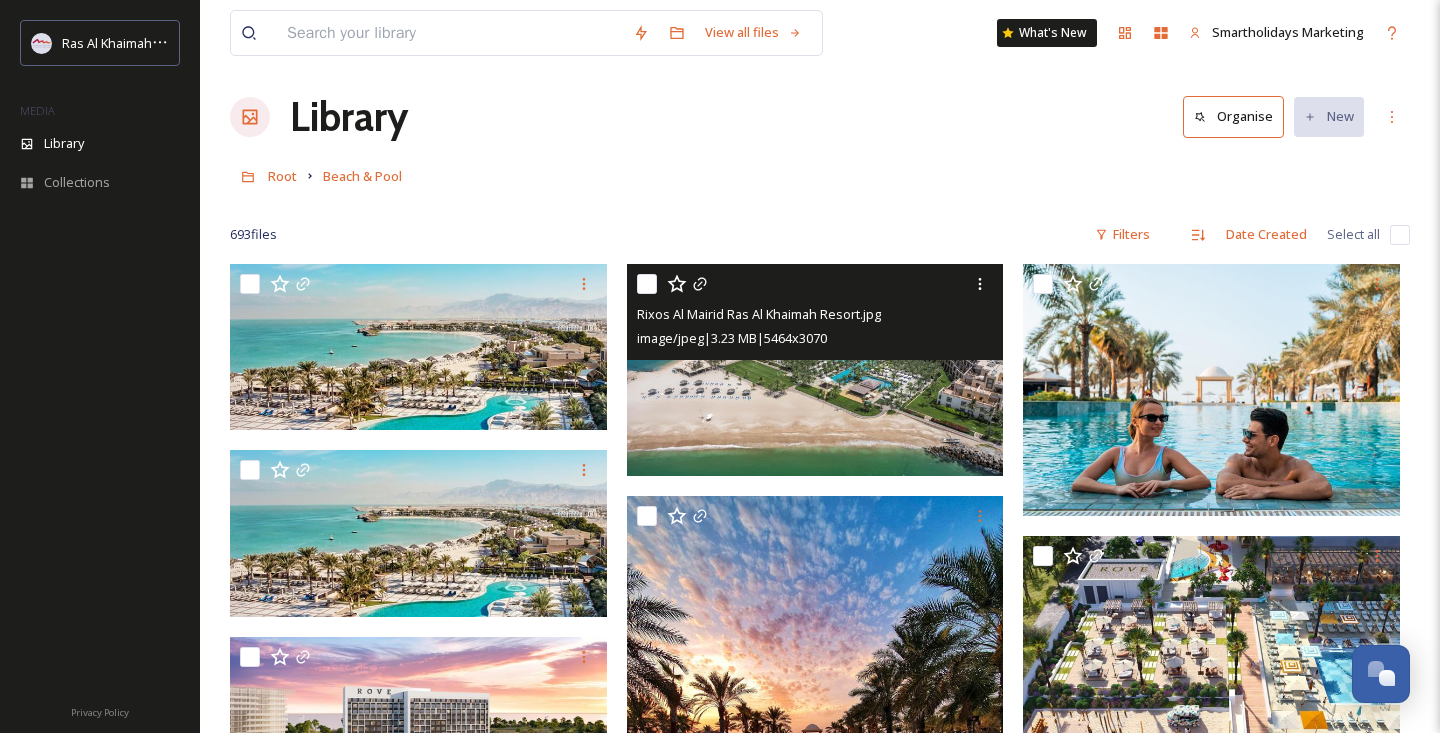 scroll, scrollTop: 0, scrollLeft: 0, axis: both 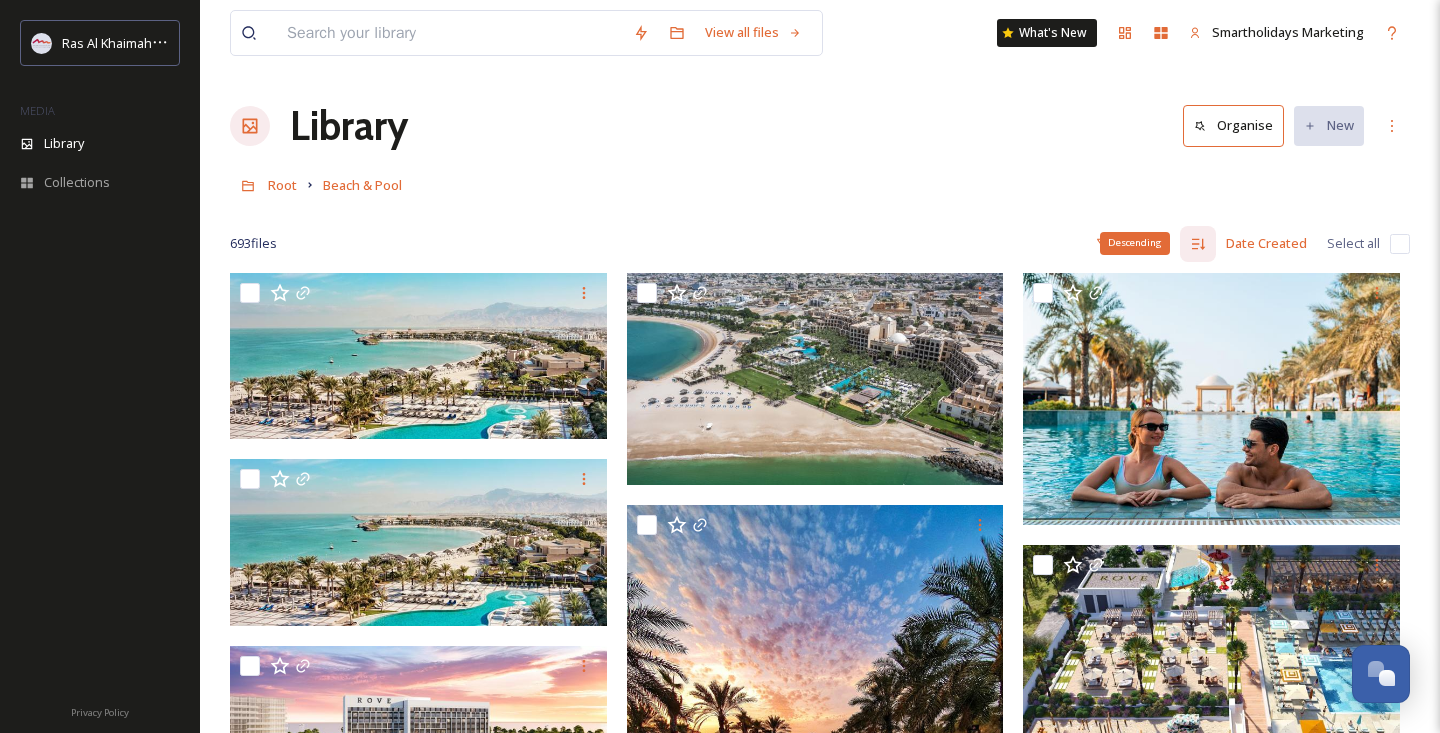 click 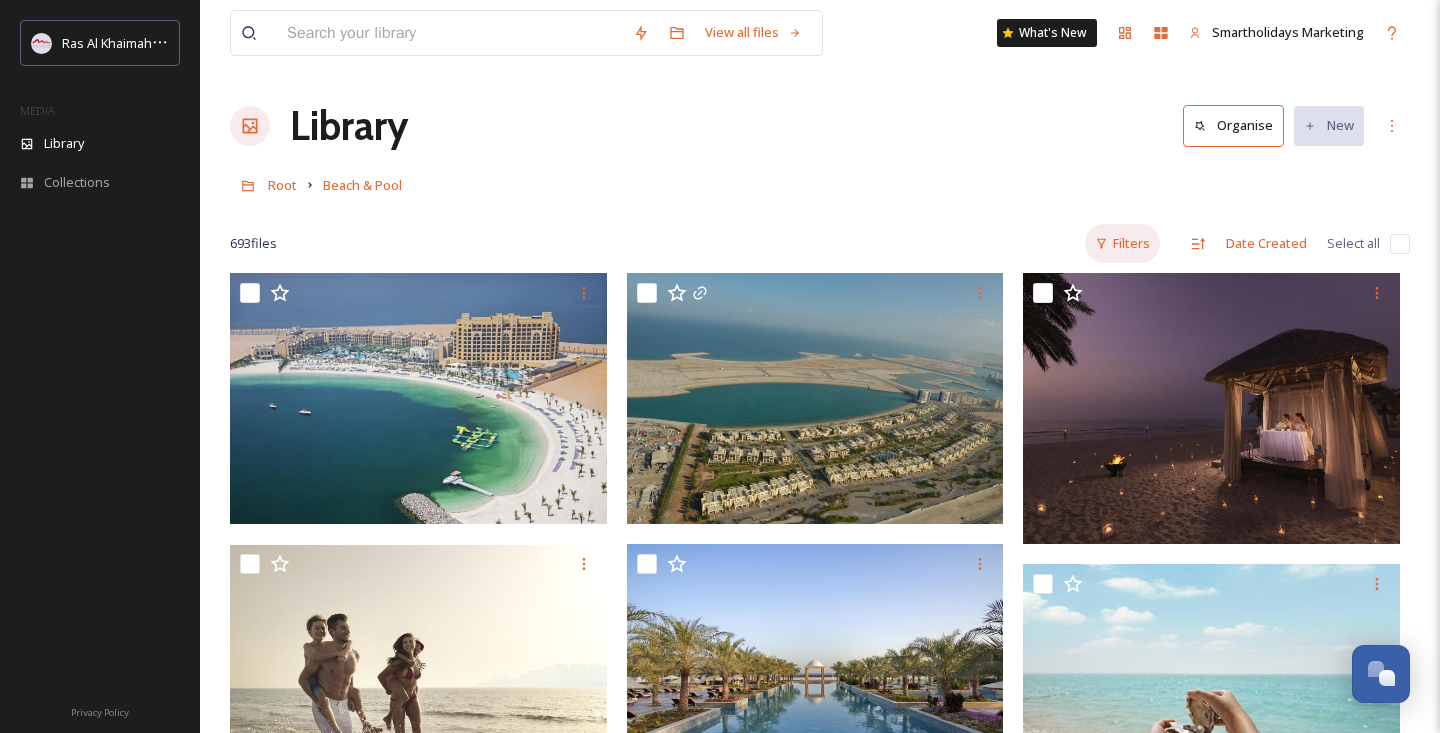 click on "Filters" at bounding box center (1122, 243) 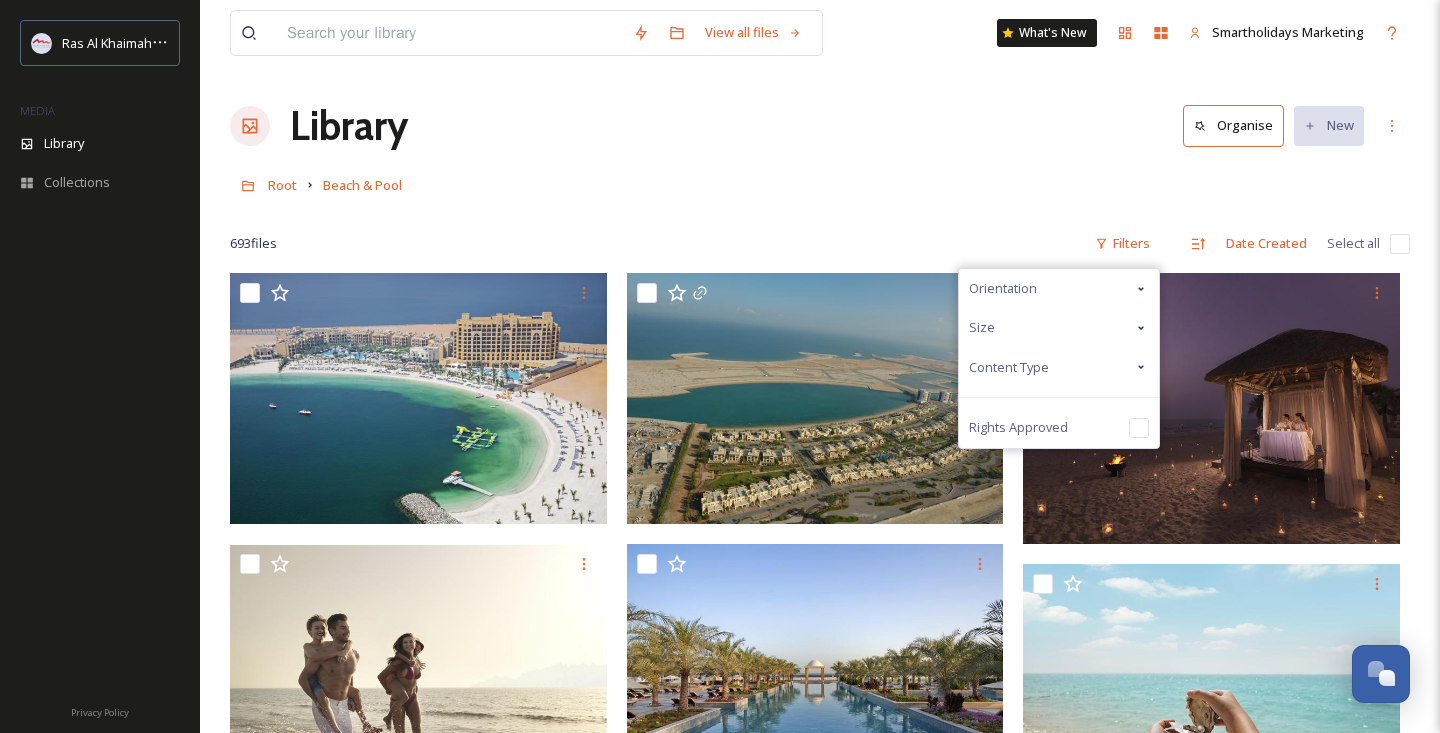 click on "Orientation" at bounding box center [1059, 288] 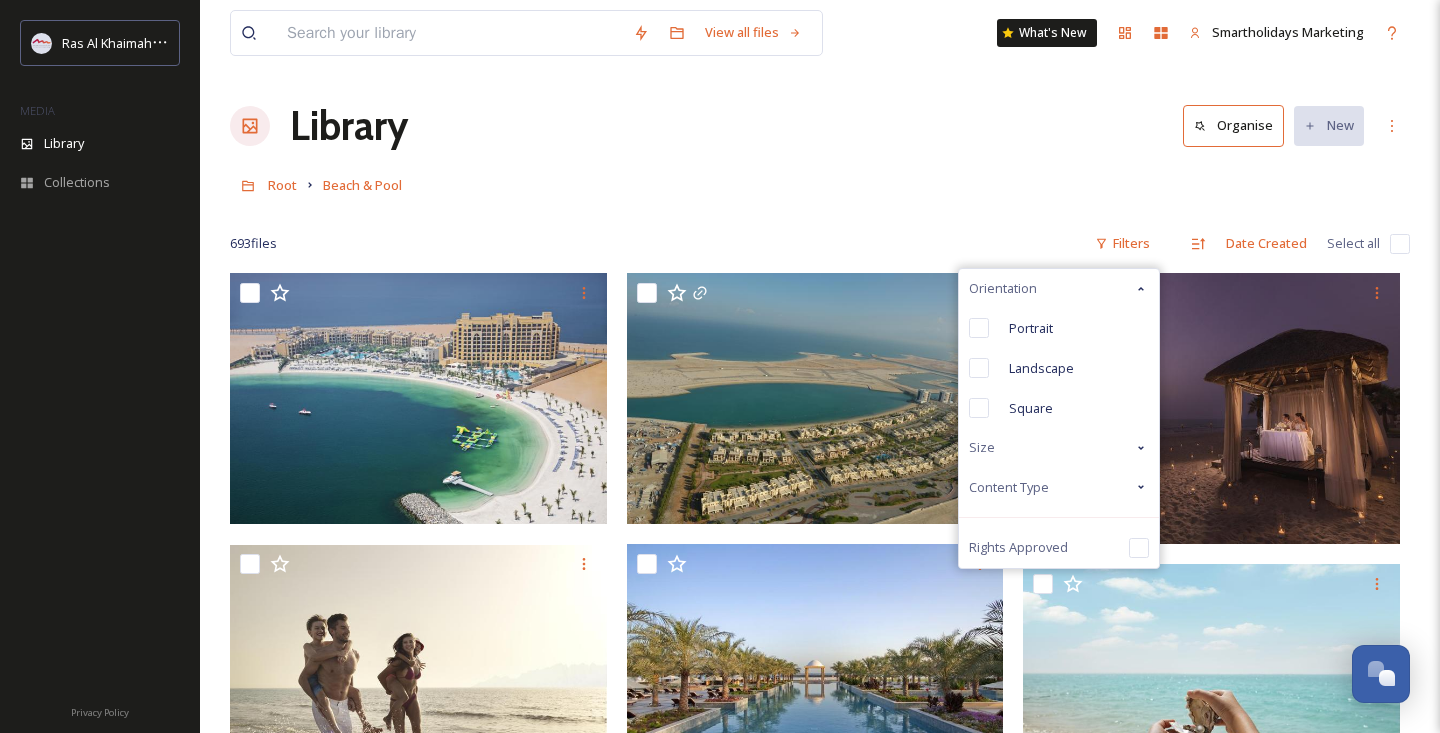 click on "Orientation" at bounding box center (1059, 288) 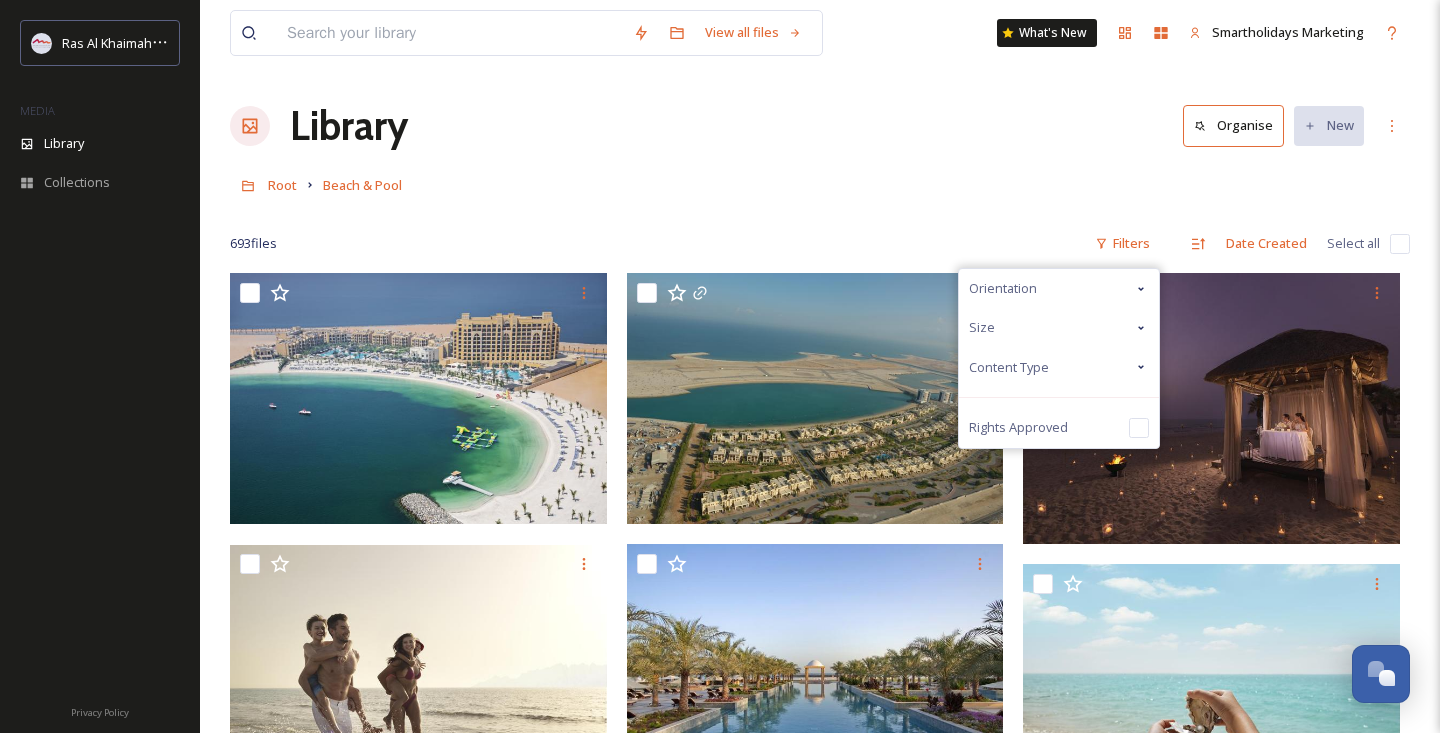 click on "Orientation" at bounding box center (1059, 288) 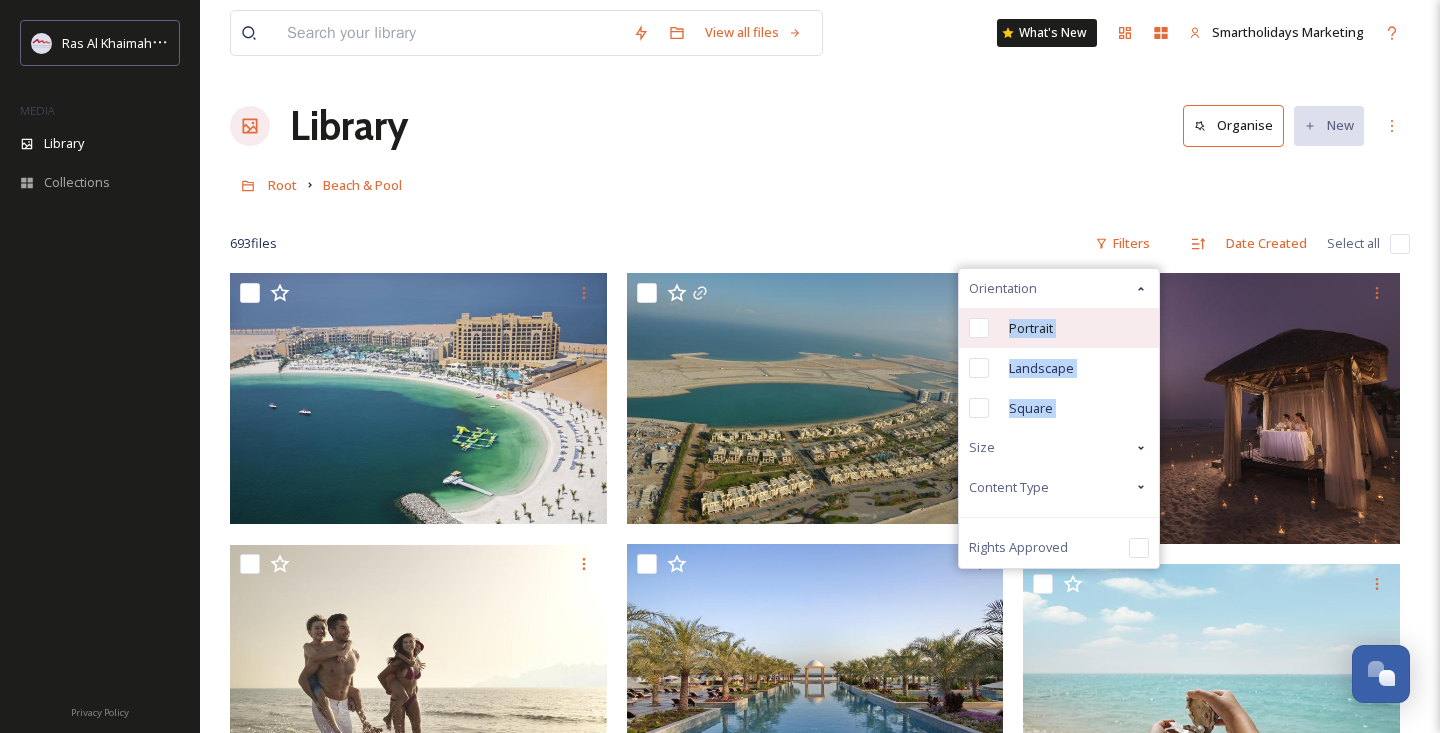 click at bounding box center (979, 328) 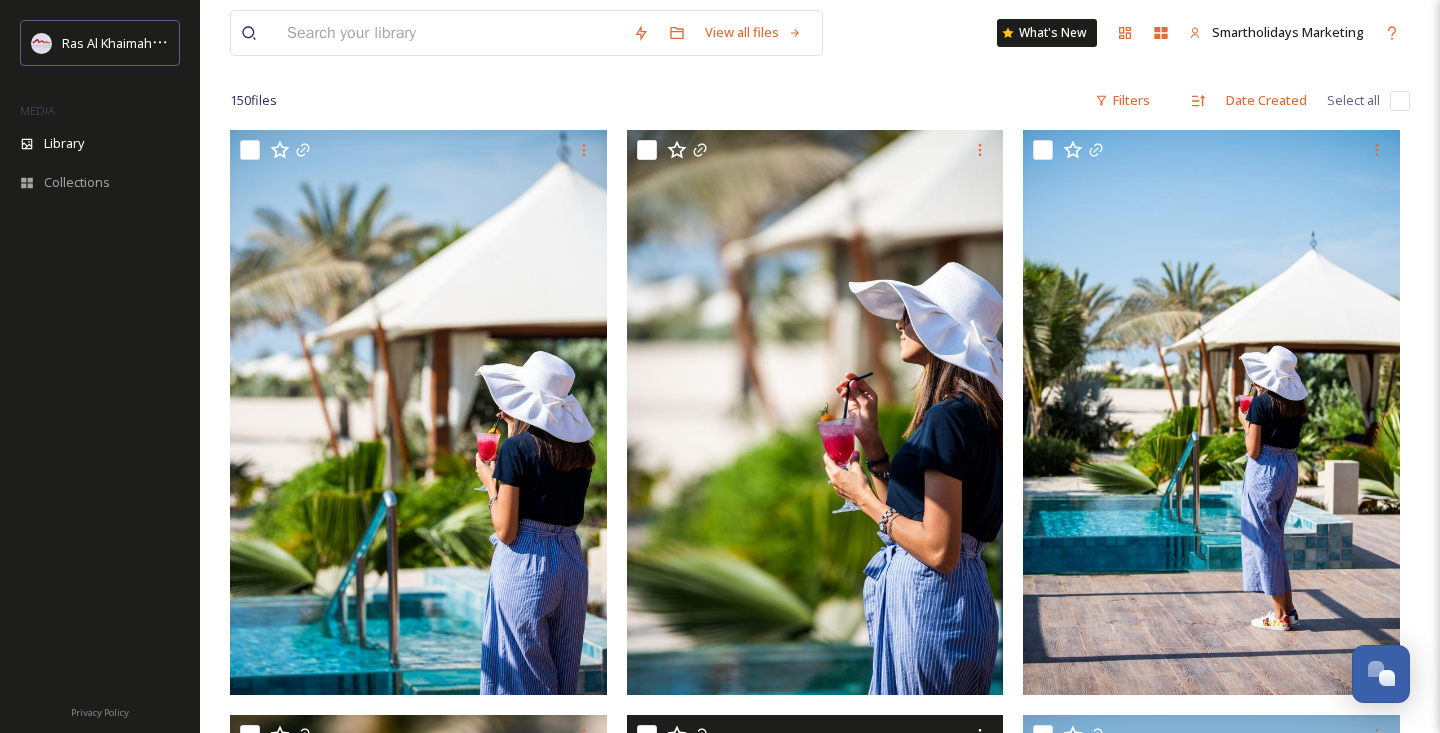 scroll, scrollTop: 0, scrollLeft: 0, axis: both 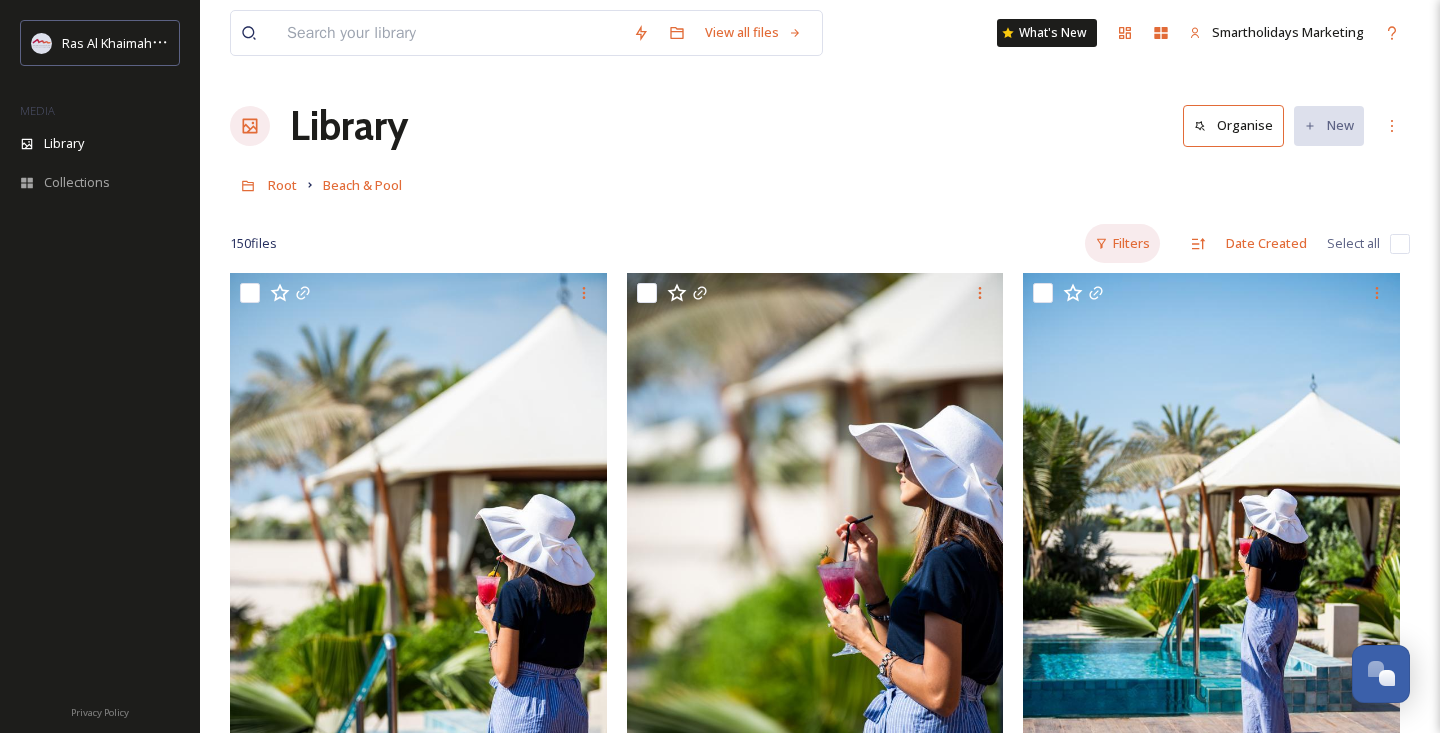 click 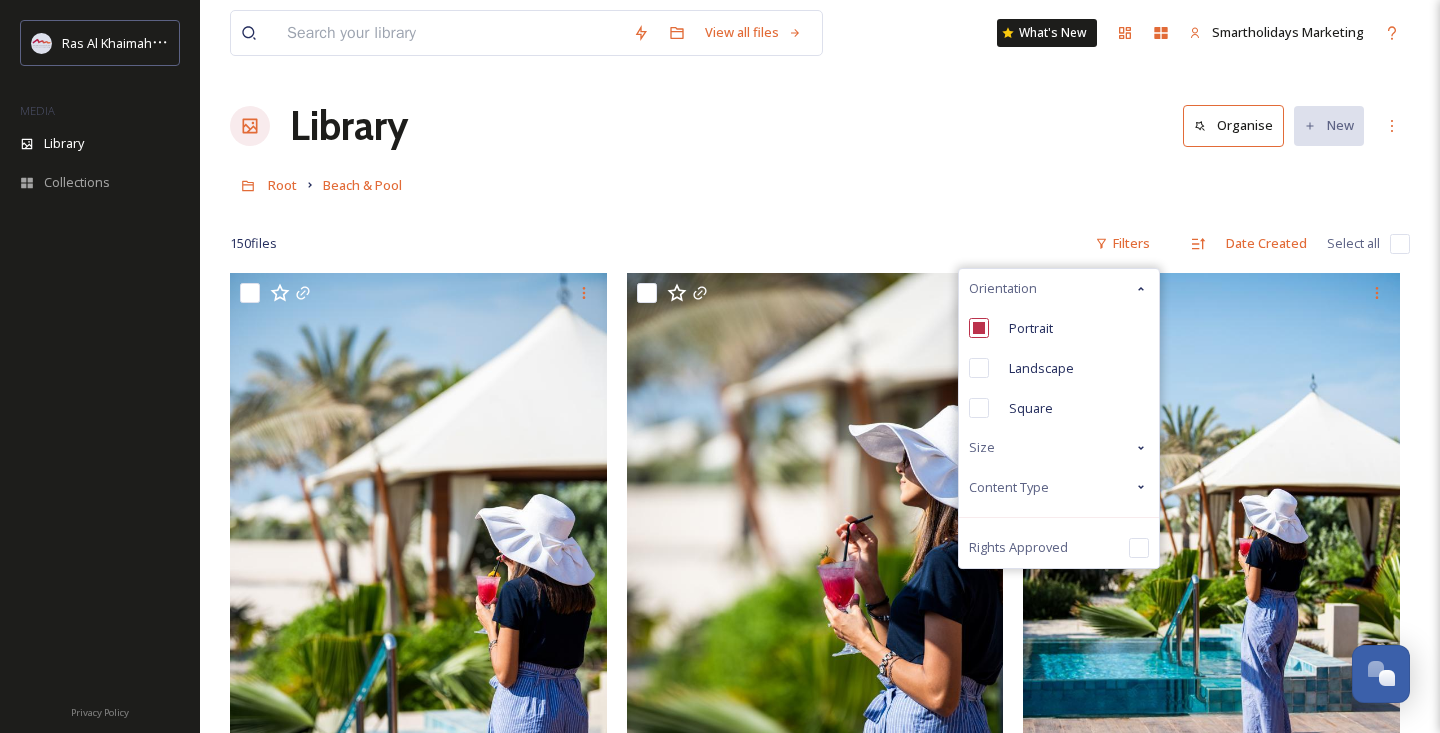 click on "Content Type" at bounding box center [1059, 487] 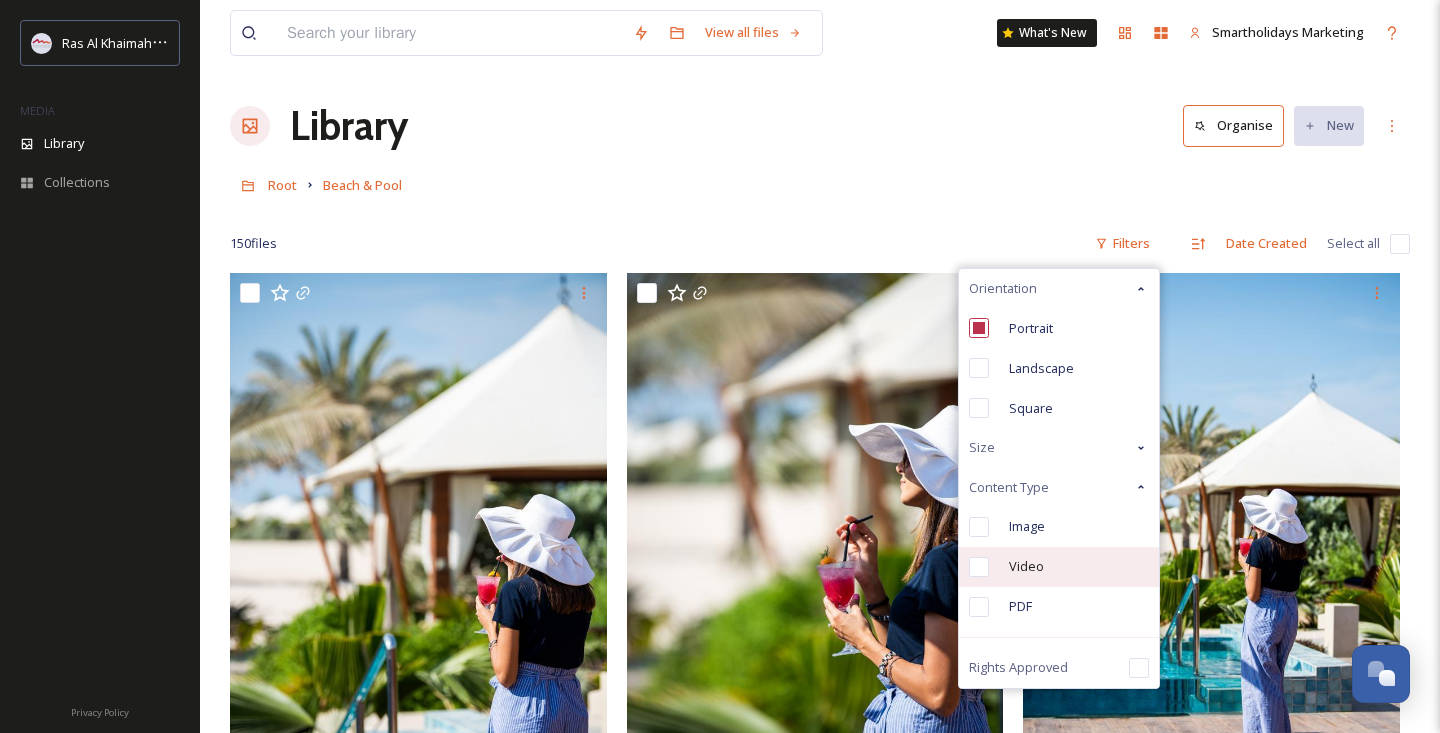 click at bounding box center [979, 567] 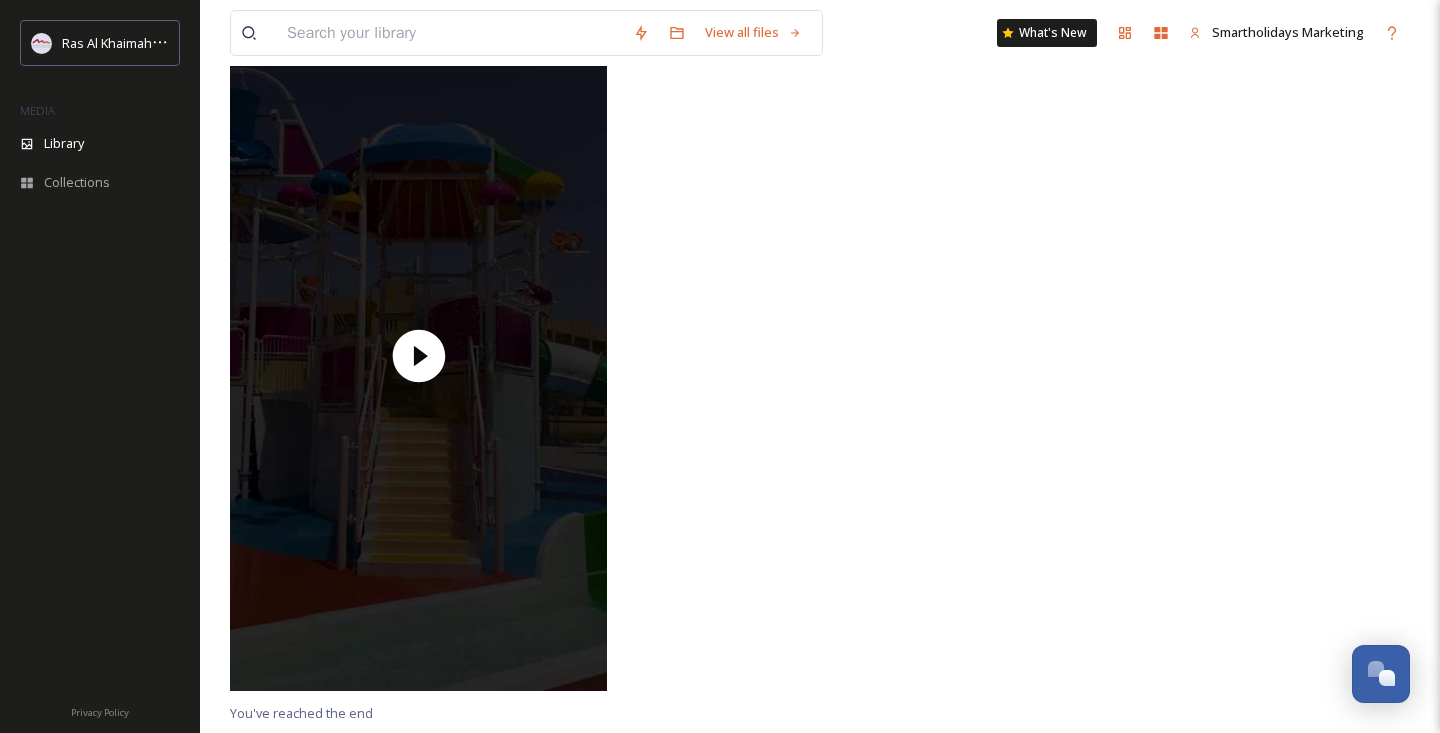 scroll, scrollTop: 273, scrollLeft: 0, axis: vertical 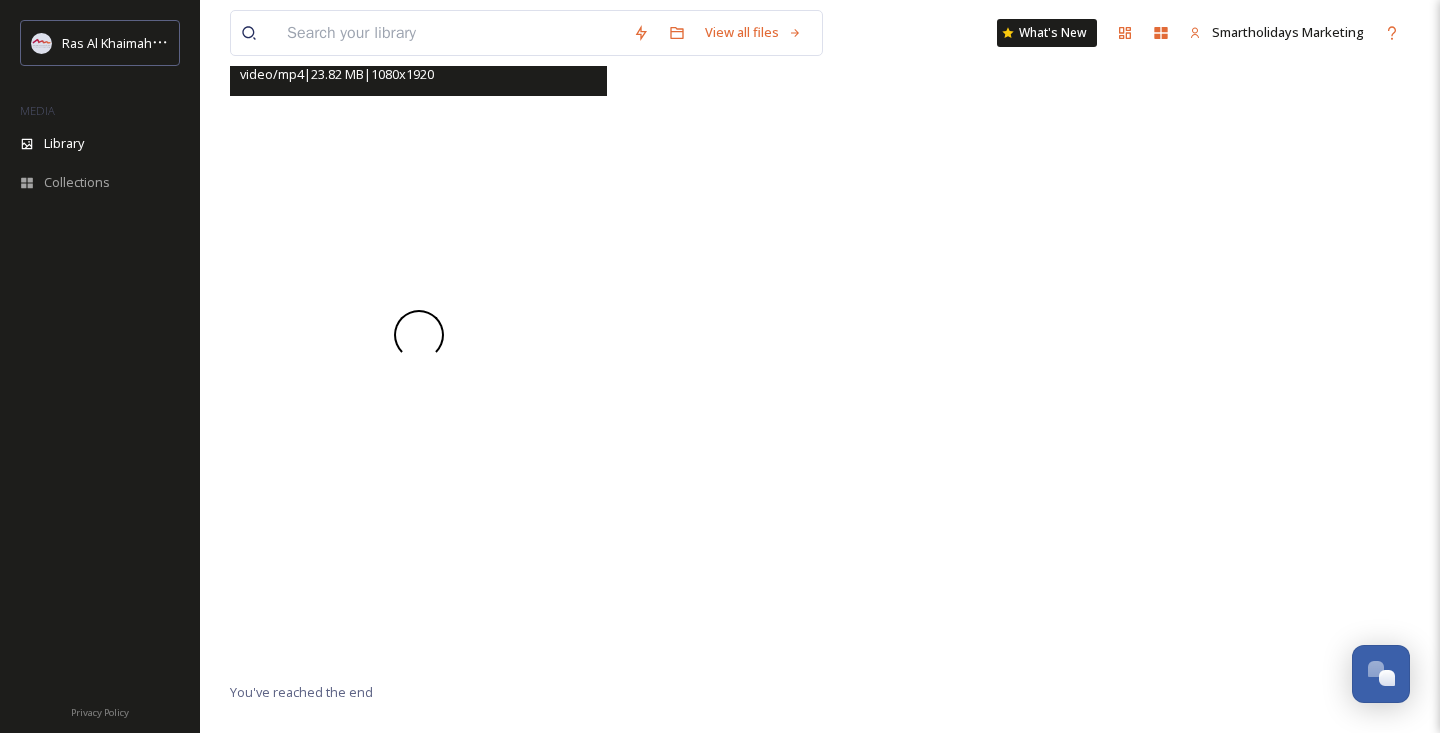 click at bounding box center (419, 335) 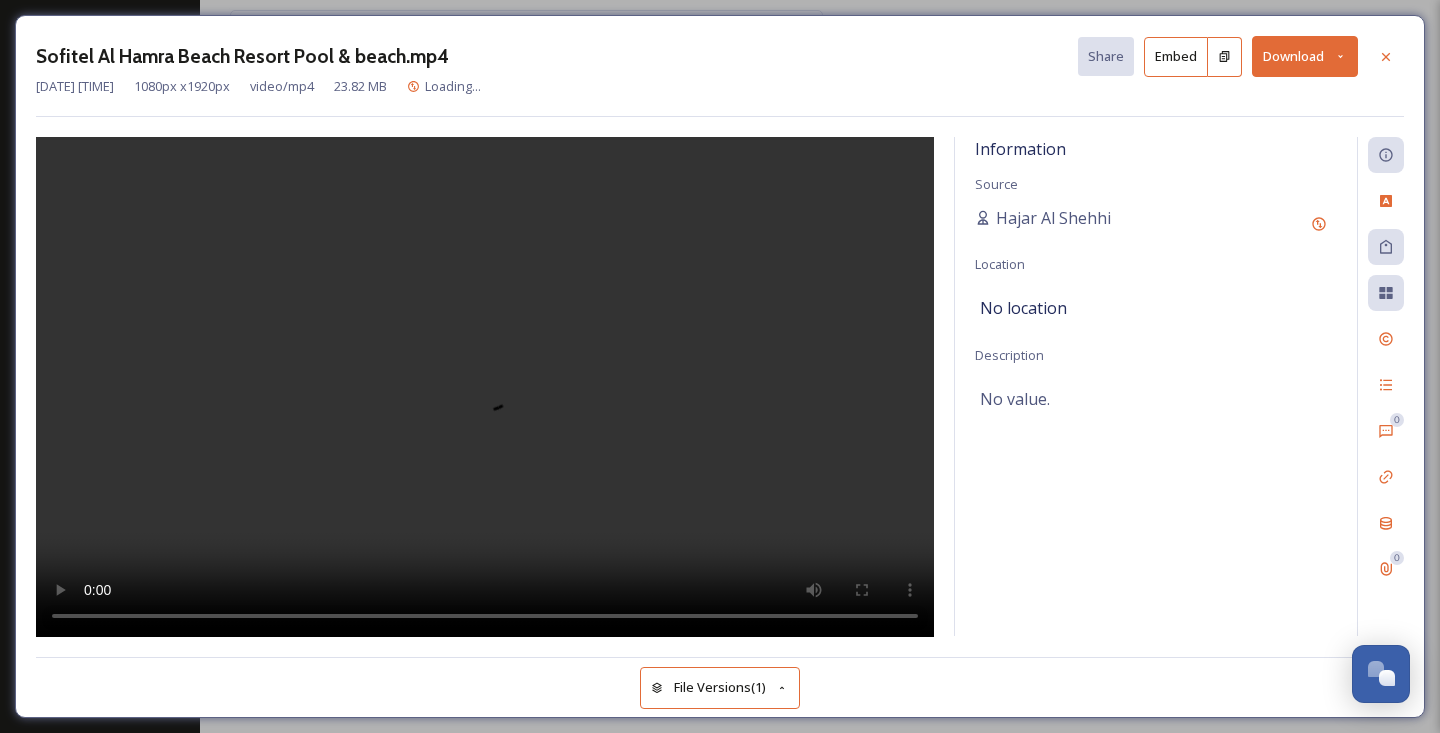 click at bounding box center [485, 387] 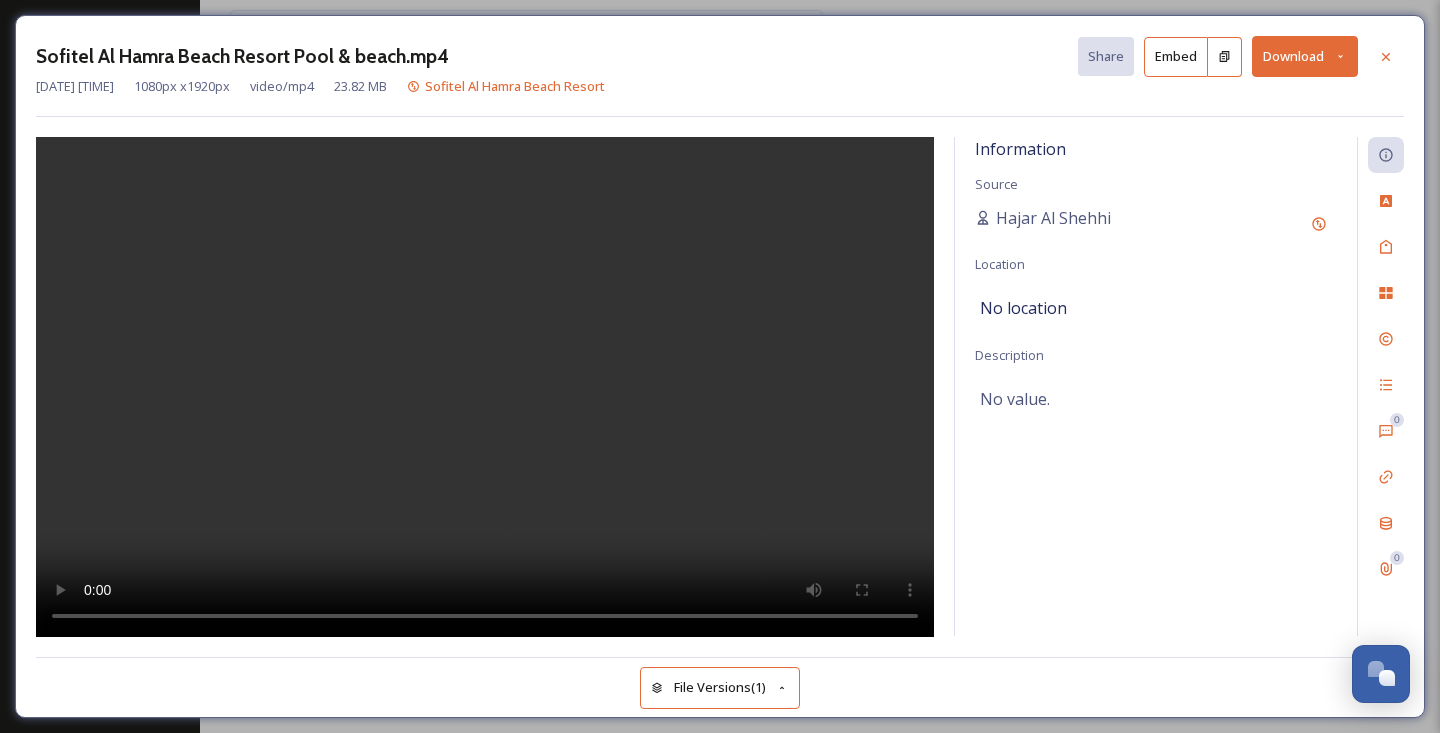 click on "Sofitel Al Hamra Beach Resort Pool & beach.mp4 Share Embed Download [DATE] [TIME] 1080 px x 1920 px video/mp4 23.82 MB Sofitel Al Hamra Beach Resort Information Source [NAME] [LAST] Location No location Description No value. 0 0 File Versions (1)" at bounding box center (720, 366) 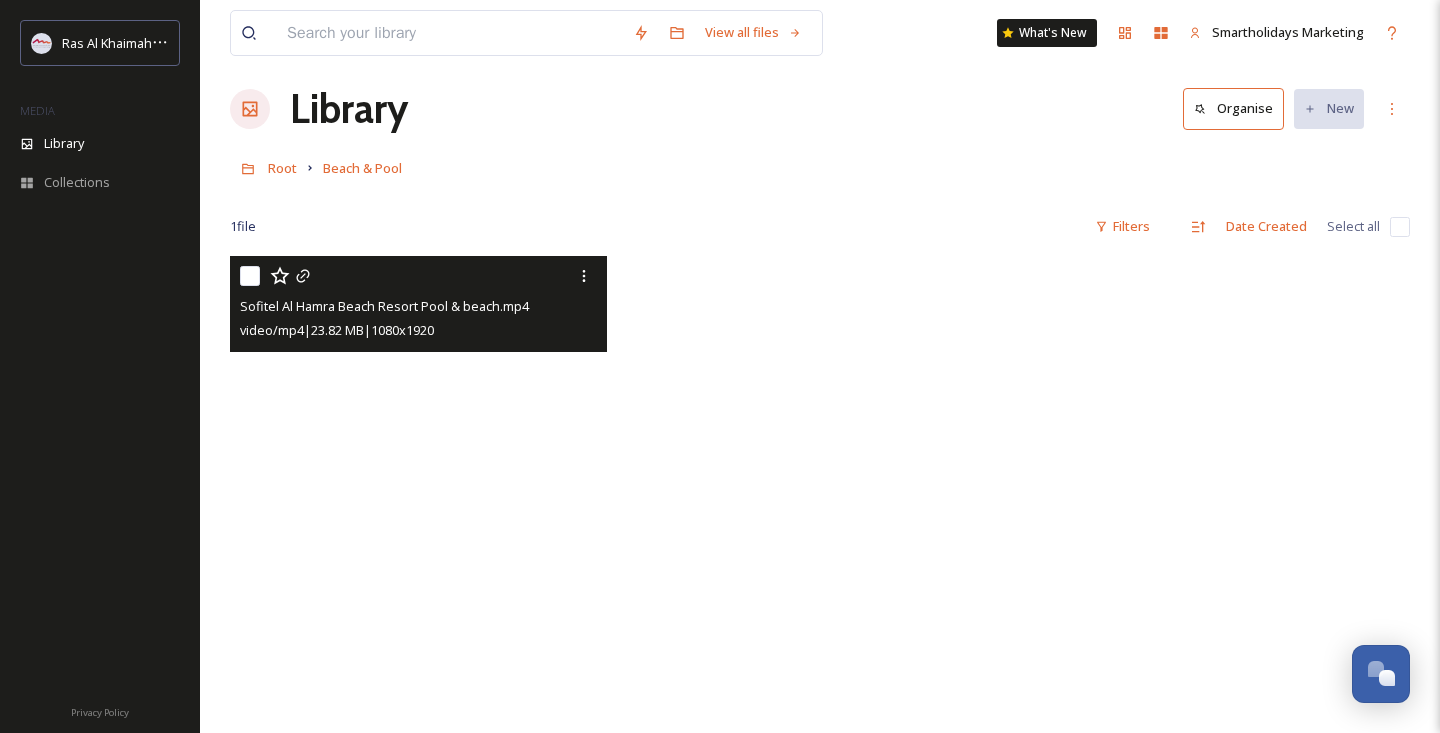 scroll, scrollTop: 0, scrollLeft: 0, axis: both 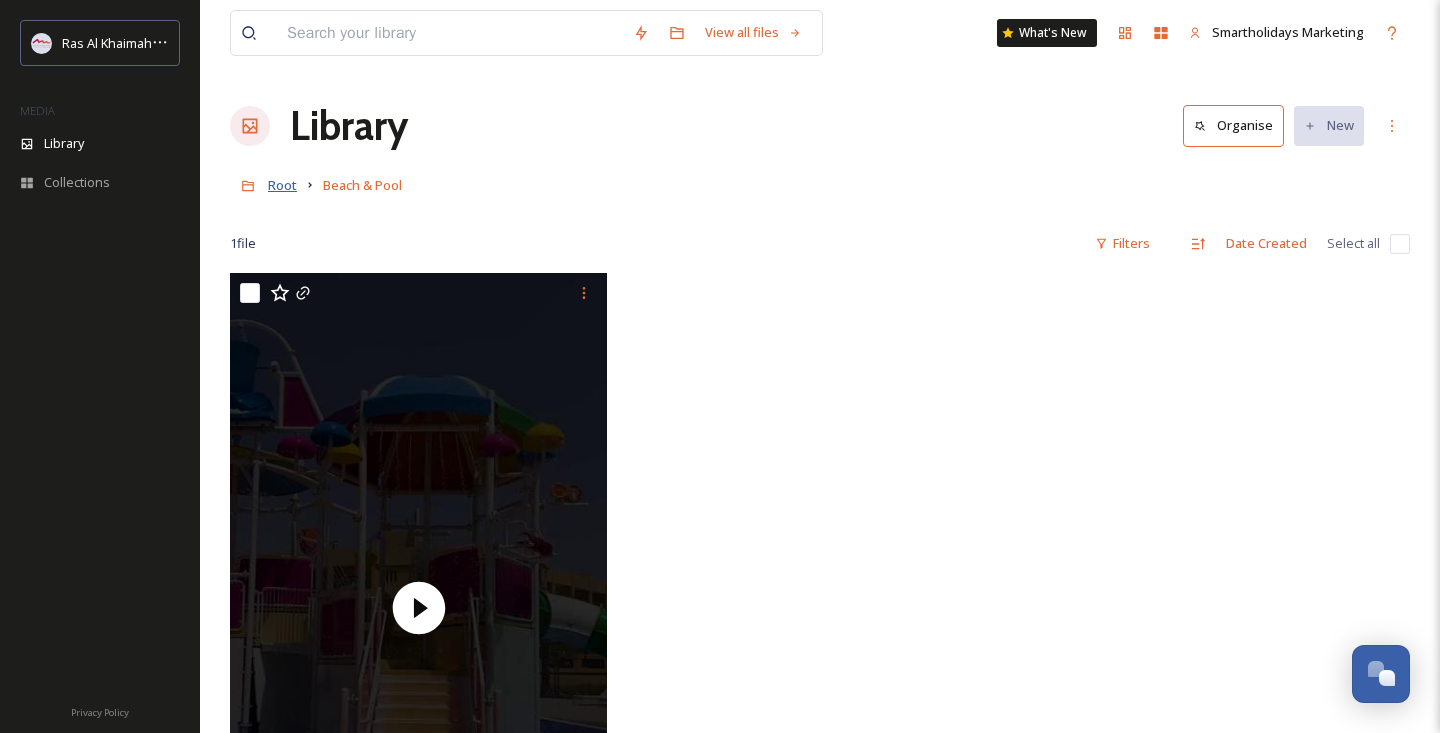 click on "Root" at bounding box center [282, 185] 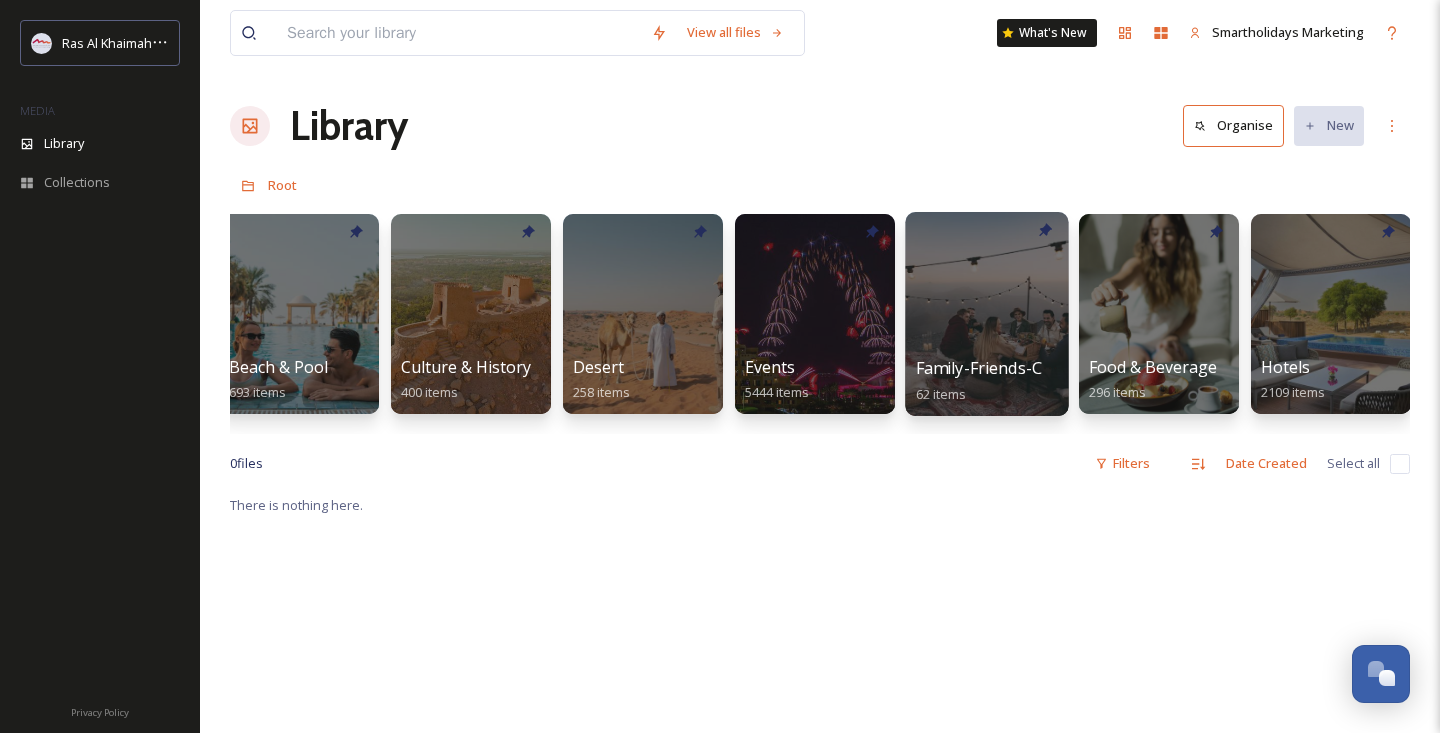 scroll, scrollTop: 0, scrollLeft: 193, axis: horizontal 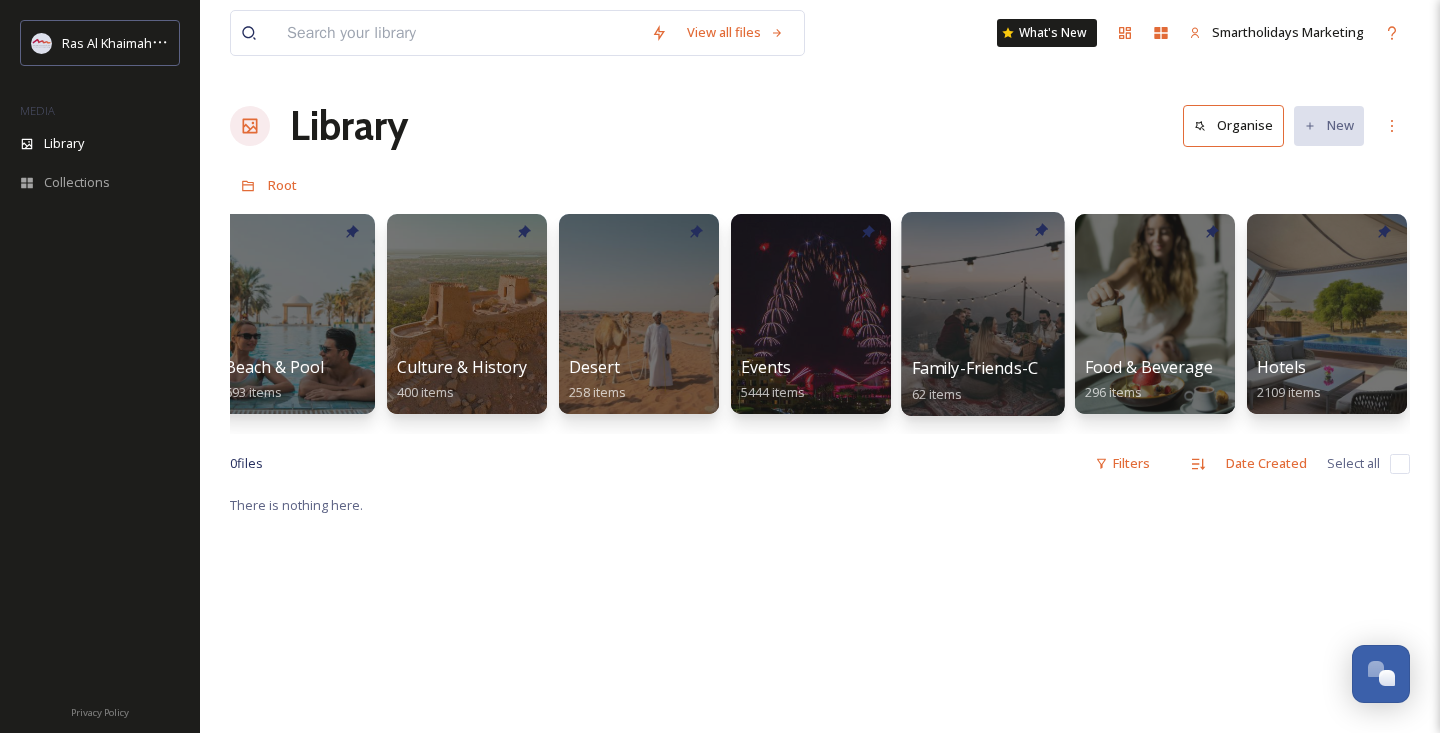 click at bounding box center (982, 314) 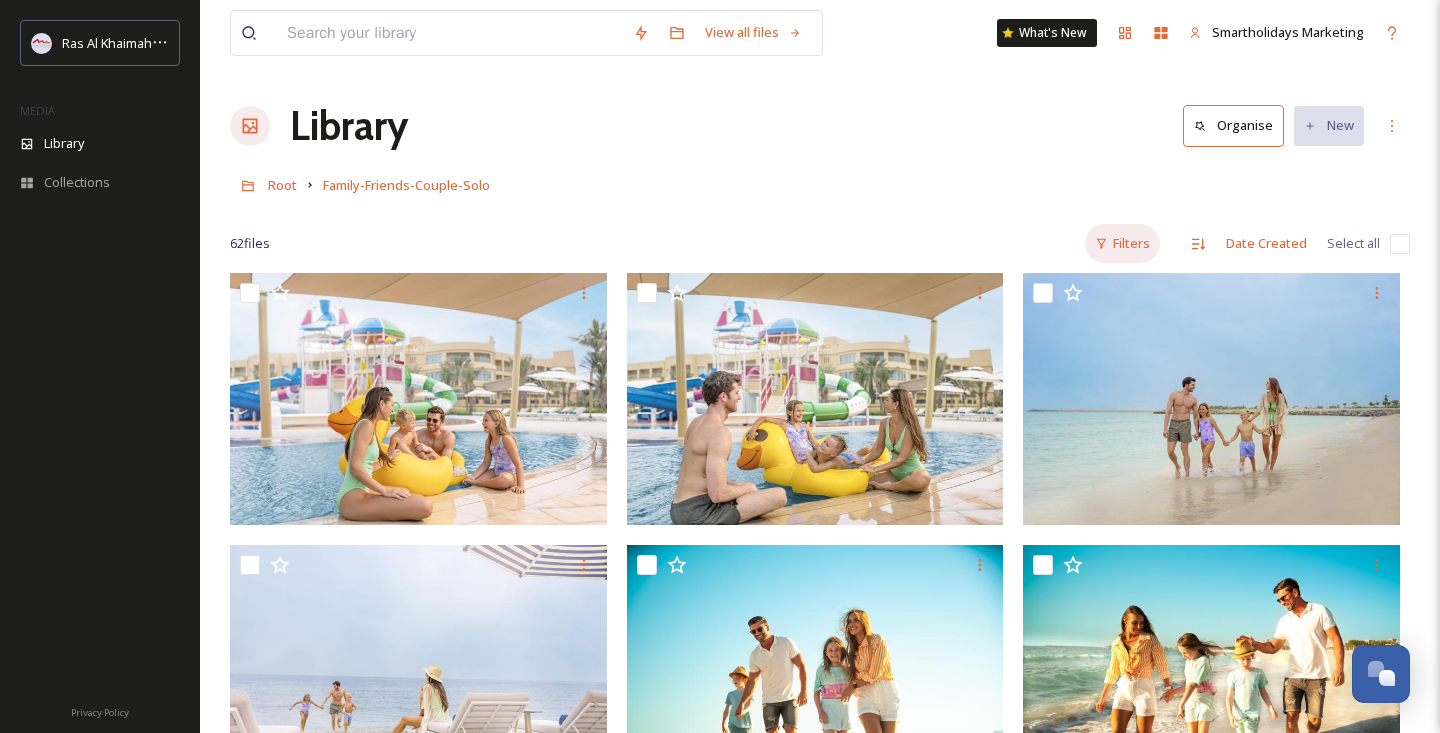 click on "Filters" at bounding box center (1122, 243) 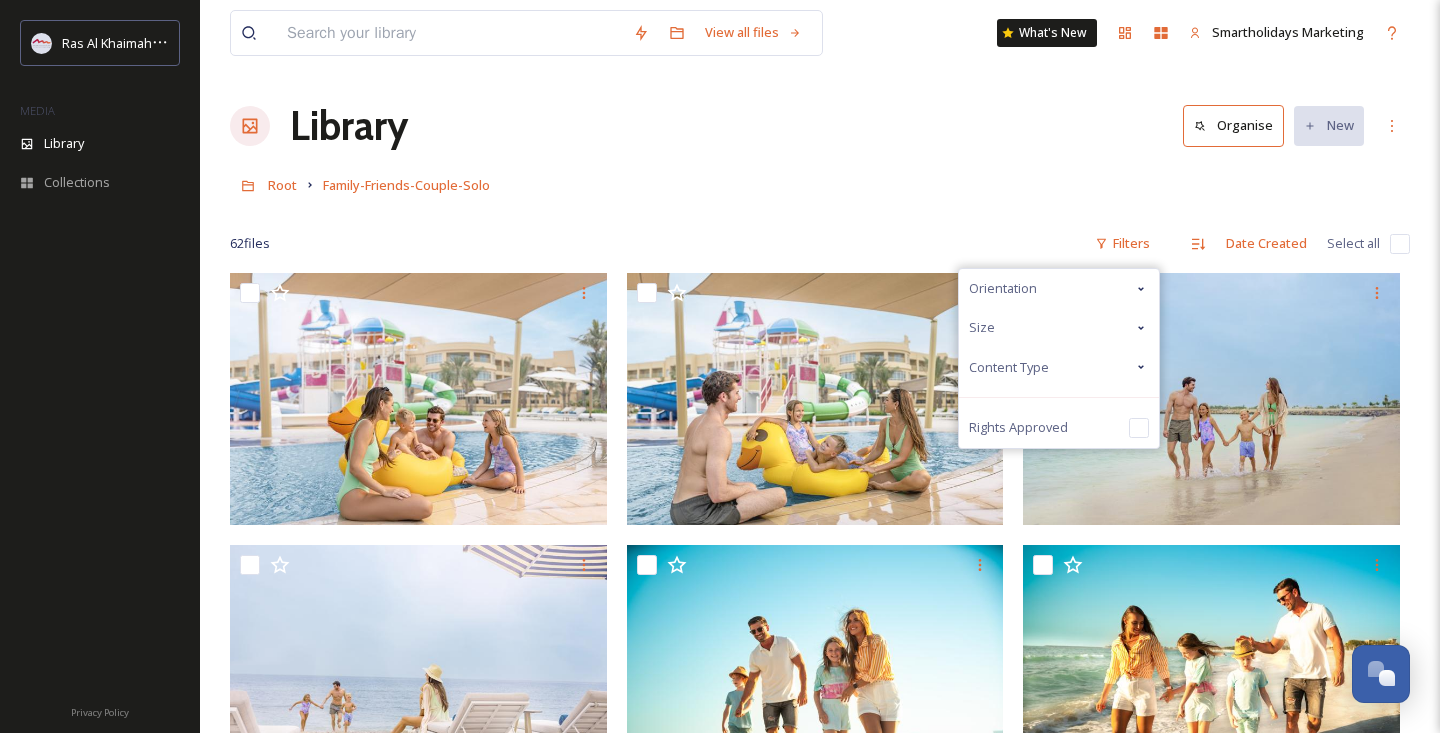 click on "Content Type" at bounding box center [1059, 367] 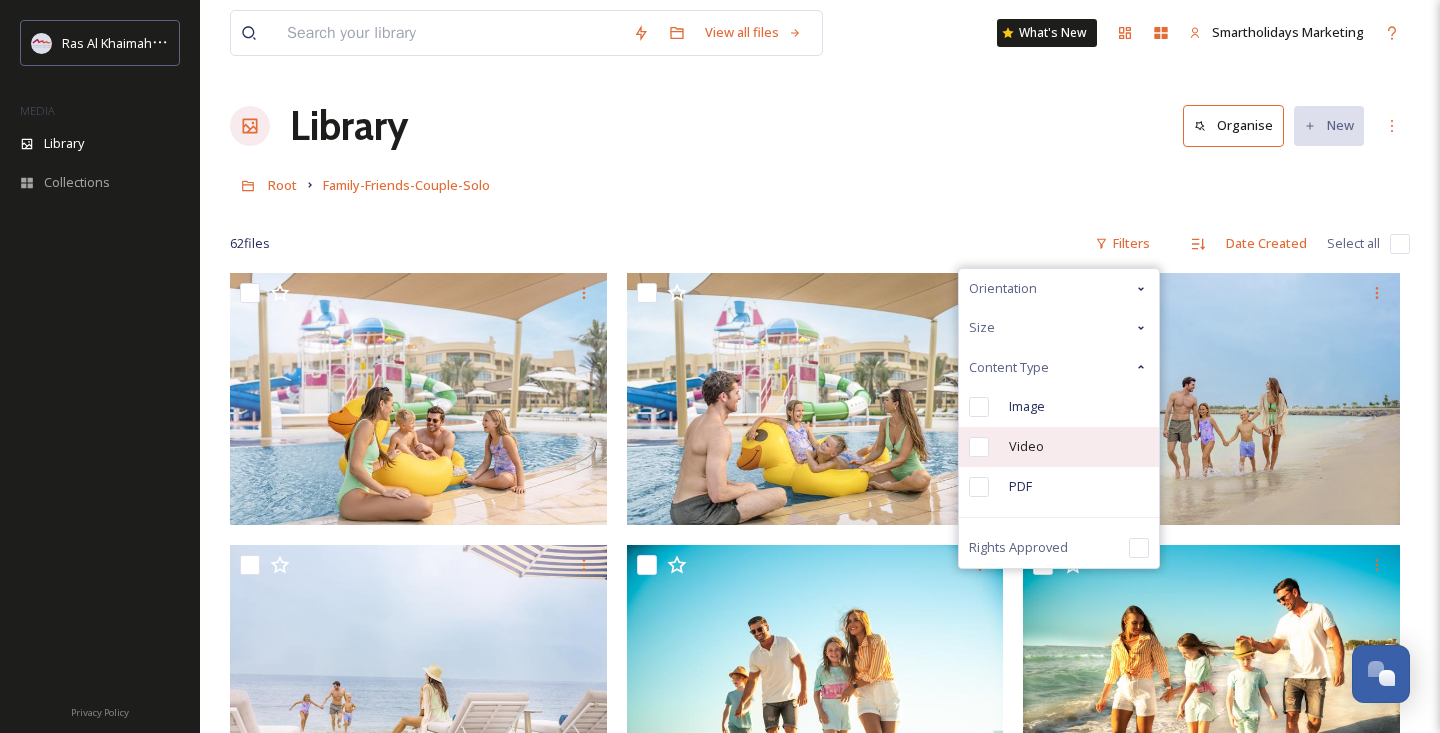 click on "Video" at bounding box center (1059, 447) 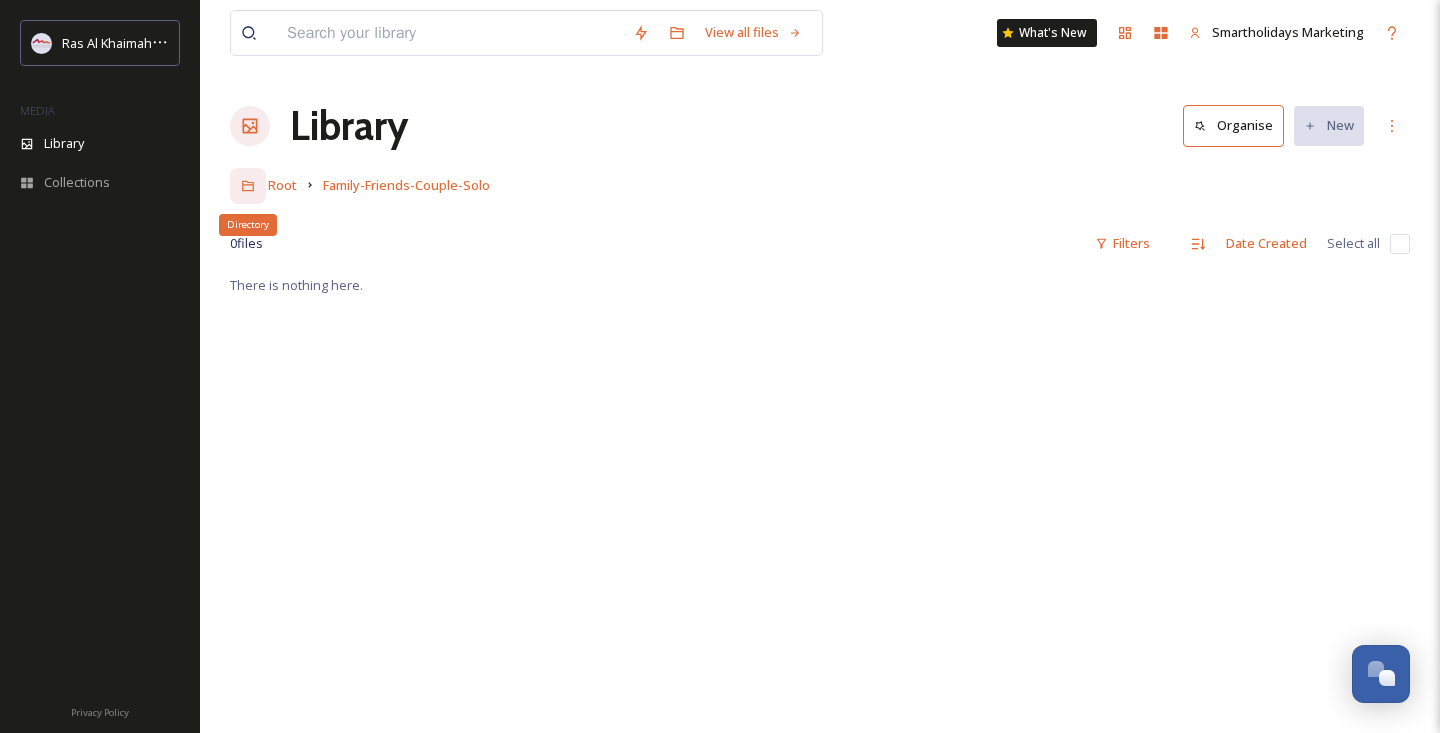 click on "Directory" at bounding box center [248, 186] 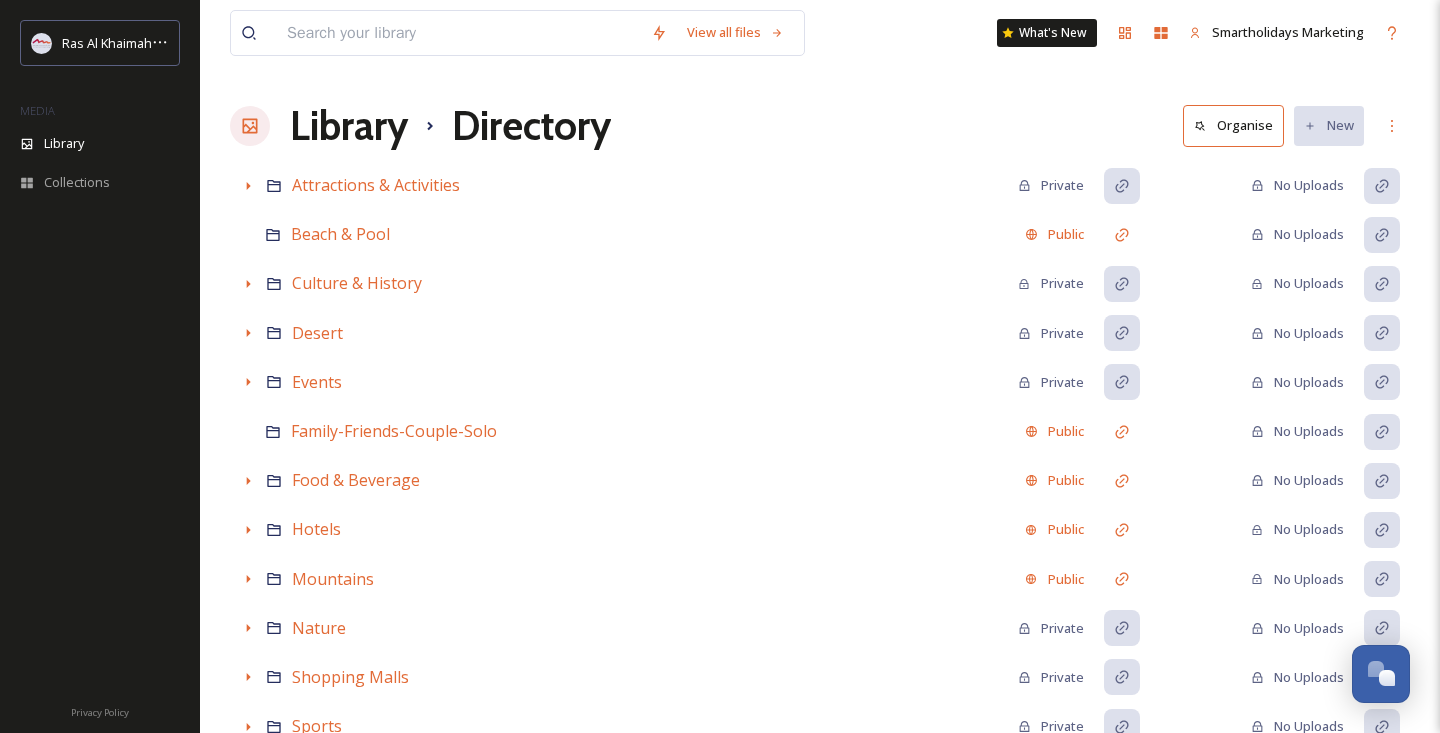 click on "Library" at bounding box center [349, 126] 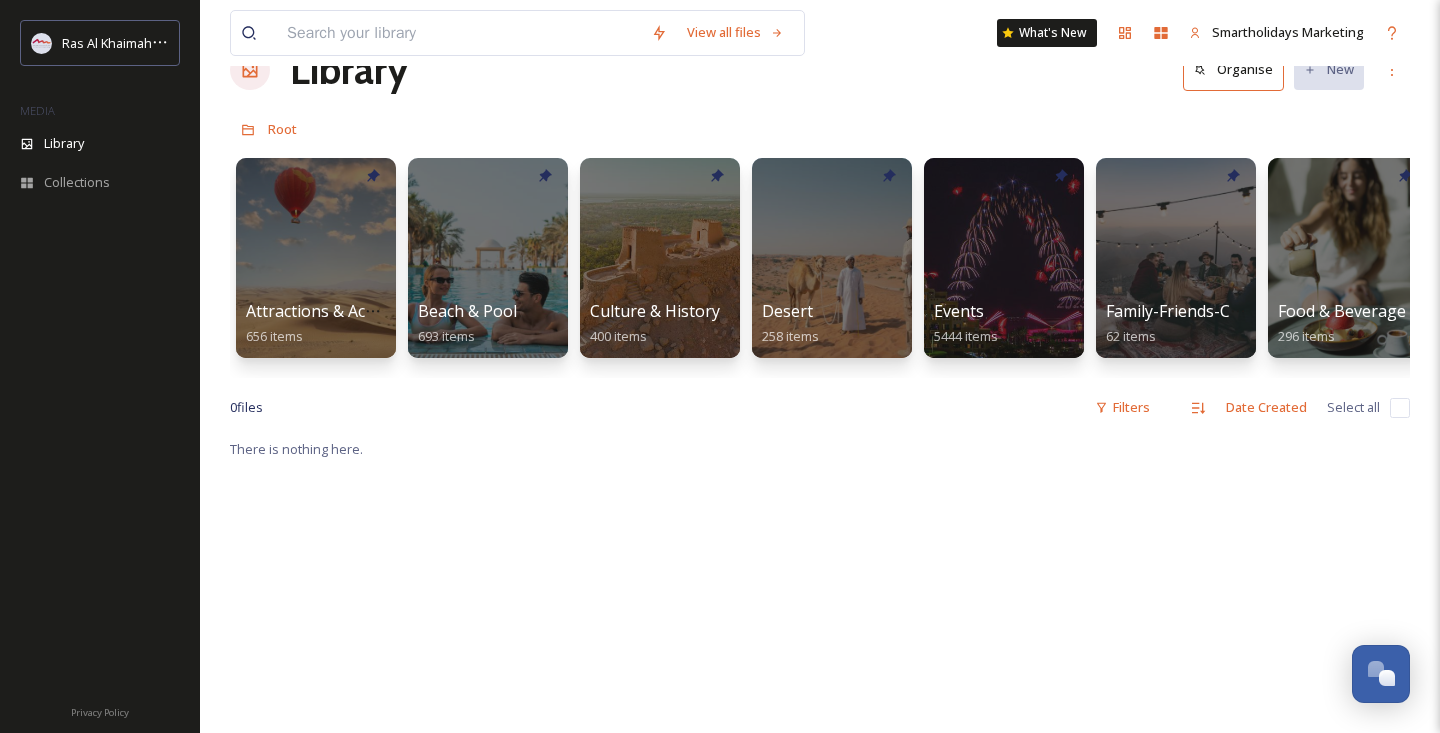 scroll, scrollTop: 0, scrollLeft: 0, axis: both 